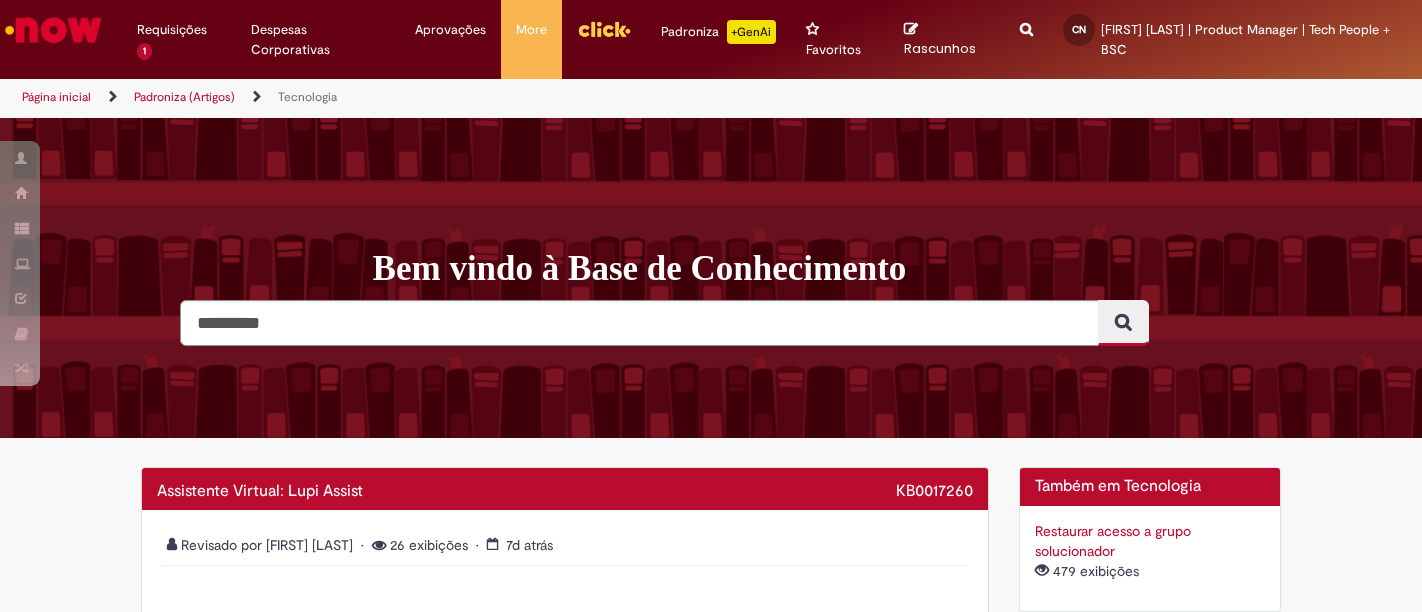 scroll, scrollTop: 0, scrollLeft: 0, axis: both 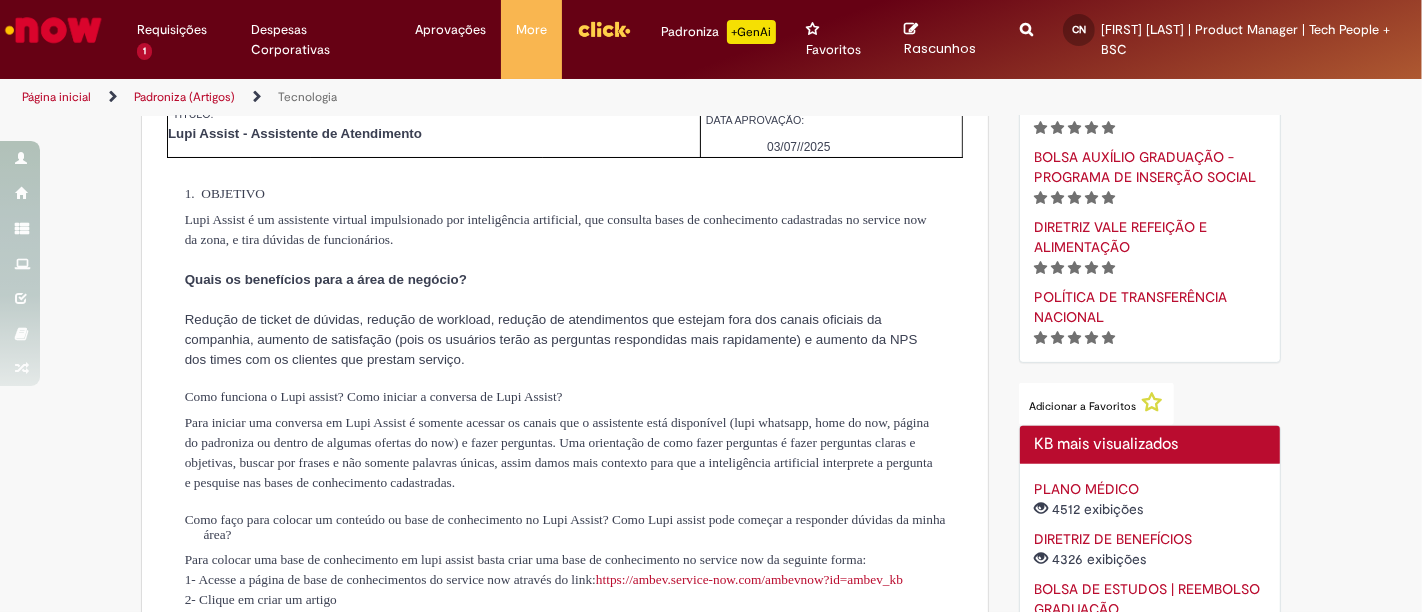 click on "Assistente Virtual: Lupi Assist
KB0017260
2.0 - Última modificação em 30/07/2025 Revisado por [FIRST] [LAST]
1.0  - Criado em 04/07/2025 Com autoria de [FIRST] [LAST]
Revisado por [FIRST] [LAST]            •    26 exibições      •
7d atrás 7 dias atrás
POLÍTICAS
CORPORATIVO
OPERACIONAL
PÁGINA:
1 / 1
REVISÃO 1
MUNDO / ÁREA / SUB ÁREA:
BSC / TECH / TECH PEOPLE
TÍTULO:
Lupi Assist - Assistente de Atendimento
DATA APROVAÇÃO:
03/07//2025
1.    OBJETIVO
Lupi Assist é um assistente virtual impulsionado por inteligência artificial, que consulta bases de conhecimento cadastradas no service now da zona, e tira dúvidas de funcionários. Quais os benefícios para a área de negócio?" at bounding box center [711, 1134] 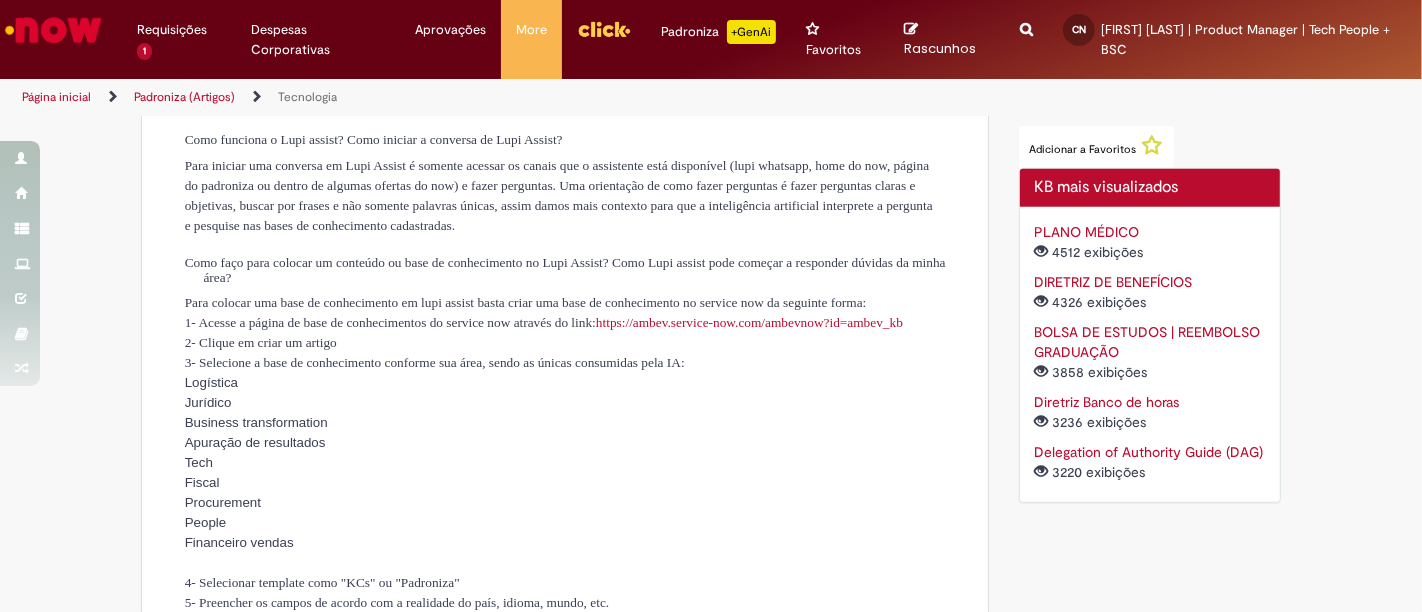 click on "Assistente Virtual: Lupi Assist
KB0017260
2.0 - Última modificação em 30/07/2025 Revisado por [FIRST] [LAST]
1.0  - Criado em 04/07/2025 Com autoria de [FIRST] [LAST]
Revisado por [FIRST] [LAST]            •    26 exibições      •
7d atrás 7 dias atrás
POLÍTICAS
CORPORATIVO
OPERACIONAL
PÁGINA:
1 / 1
REVISÃO 1
MUNDO / ÁREA / SUB ÁREA:
BSC / TECH / TECH PEOPLE
TÍTULO:
Lupi Assist - Assistente de Atendimento
DATA APROVAÇÃO:
03/07//2025
1.    OBJETIVO
Lupi Assist é um assistente virtual impulsionado por inteligência artificial, que consulta bases de conhecimento cadastradas no service now da zona, e tira dúvidas de funcionários. Quais os benefícios para a área de negócio?" at bounding box center (565, 877) 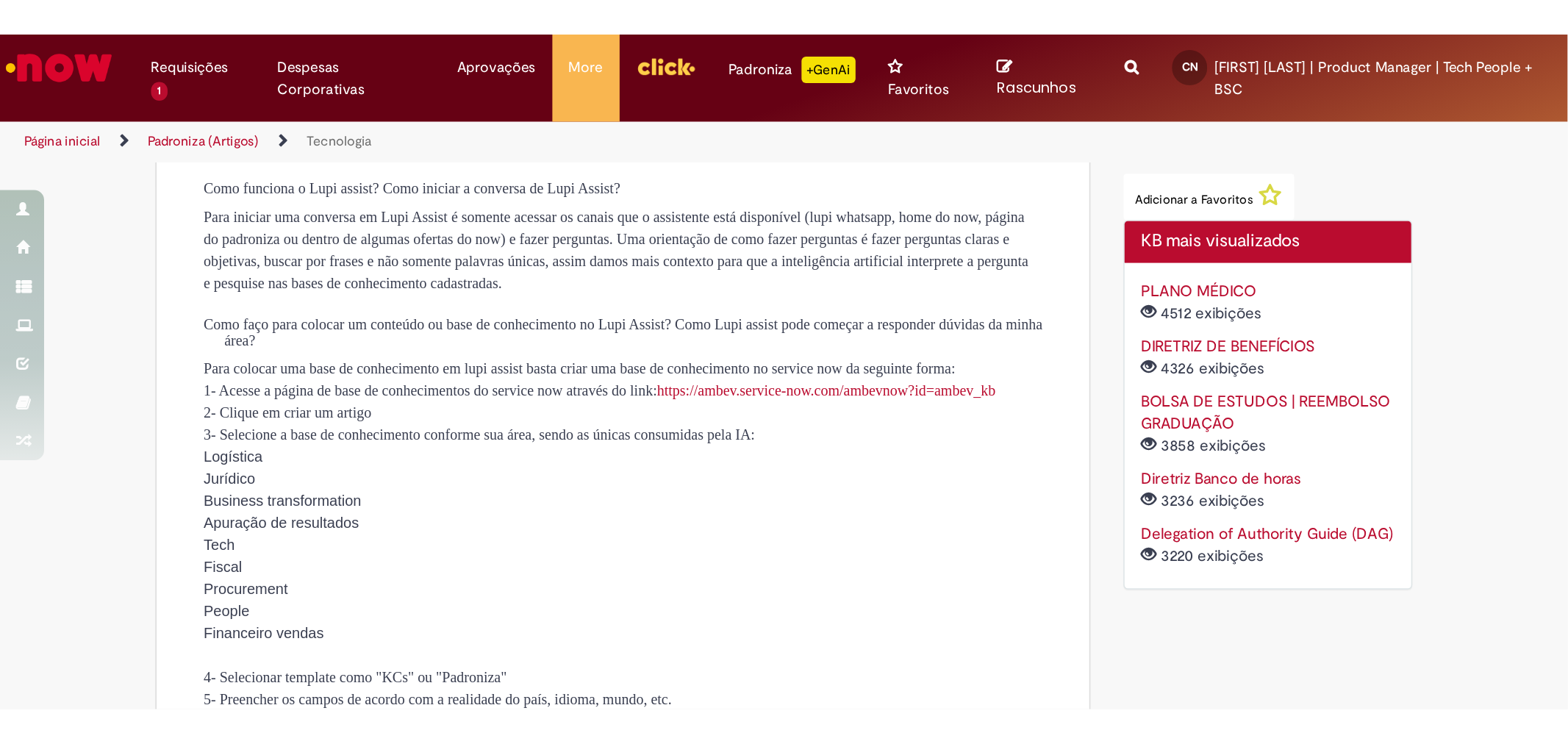 scroll, scrollTop: 695, scrollLeft: 0, axis: vertical 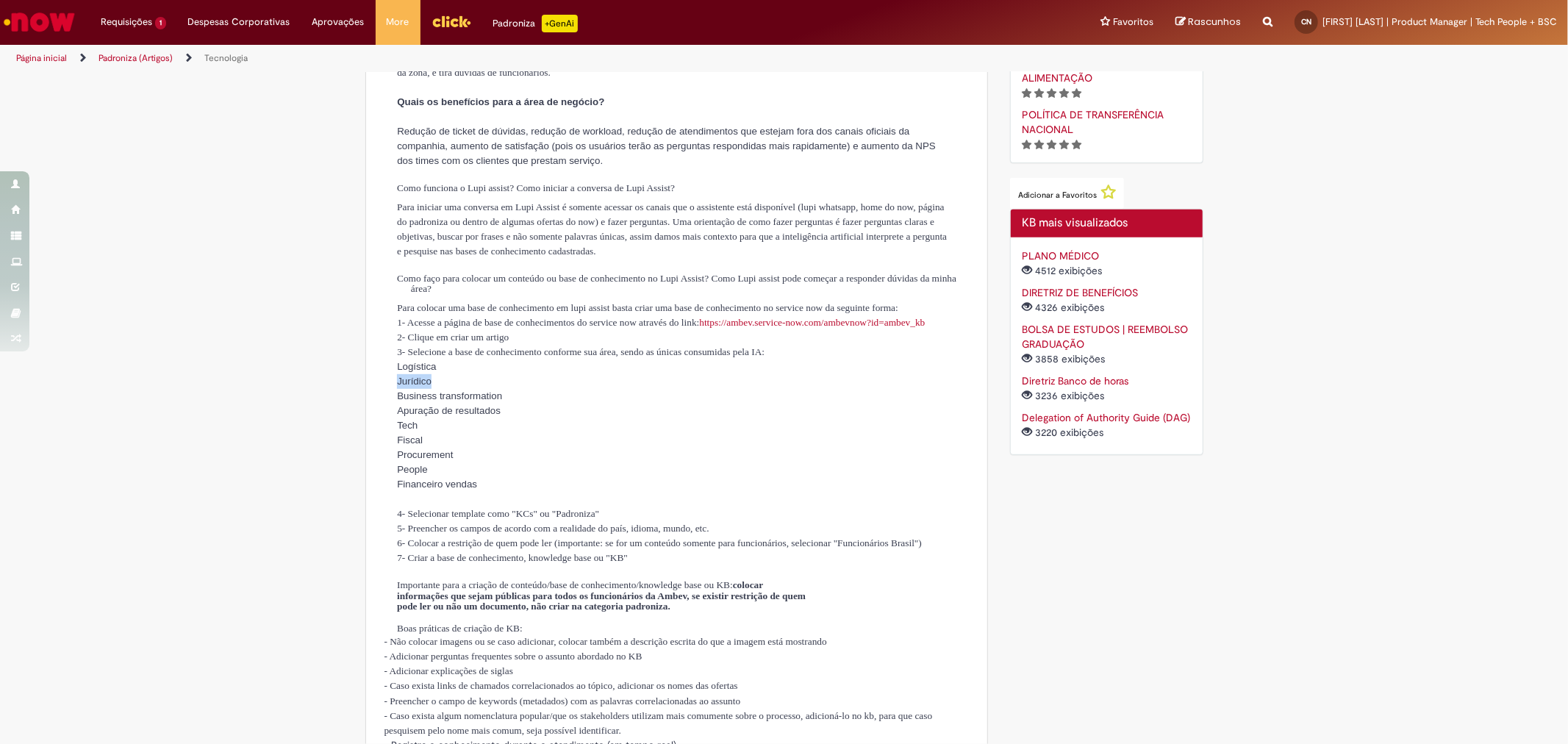drag, startPoint x: 437, startPoint y: 426, endPoint x: 383, endPoint y: 429, distance: 54.083269 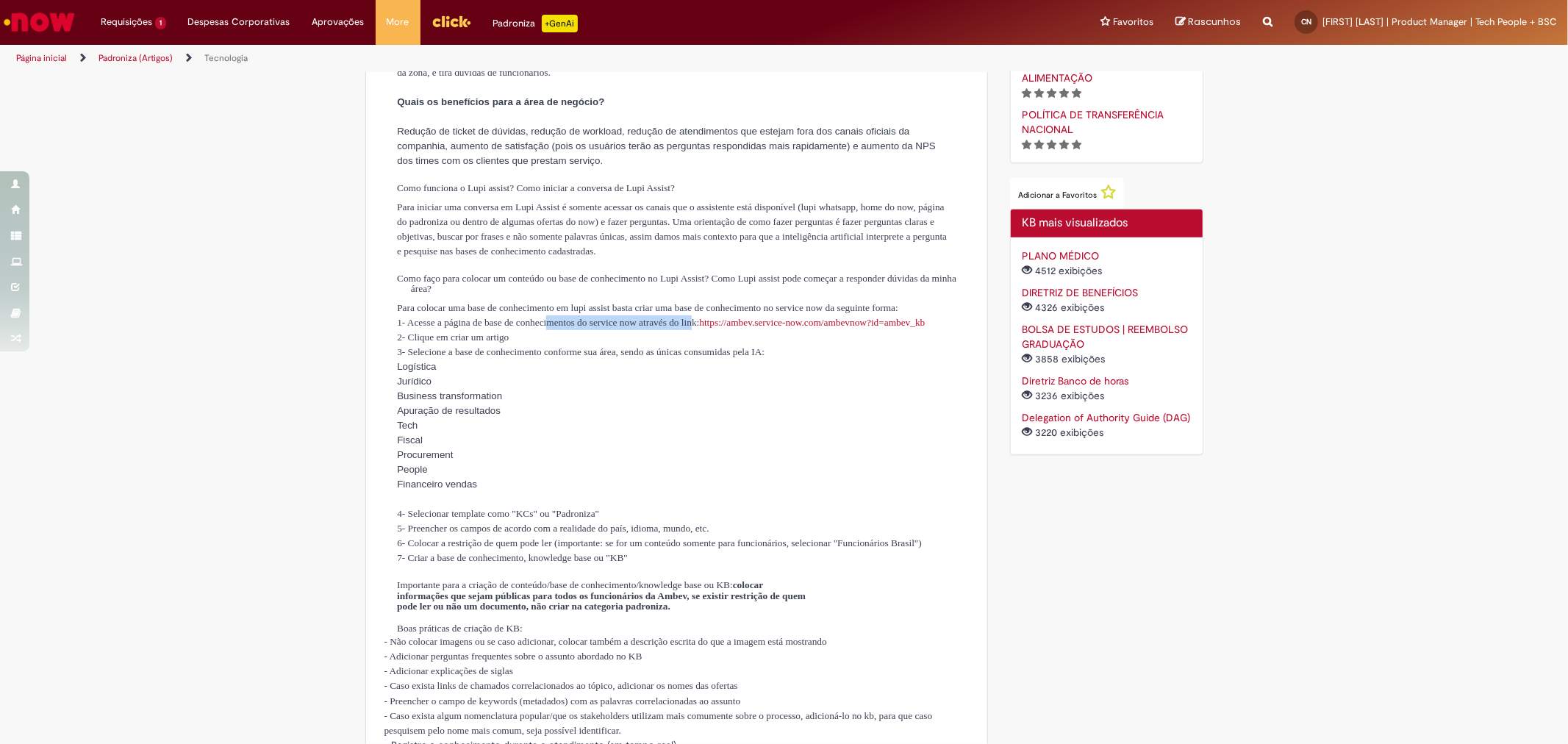 drag, startPoint x: 586, startPoint y: 347, endPoint x: 765, endPoint y: 350, distance: 179.02514 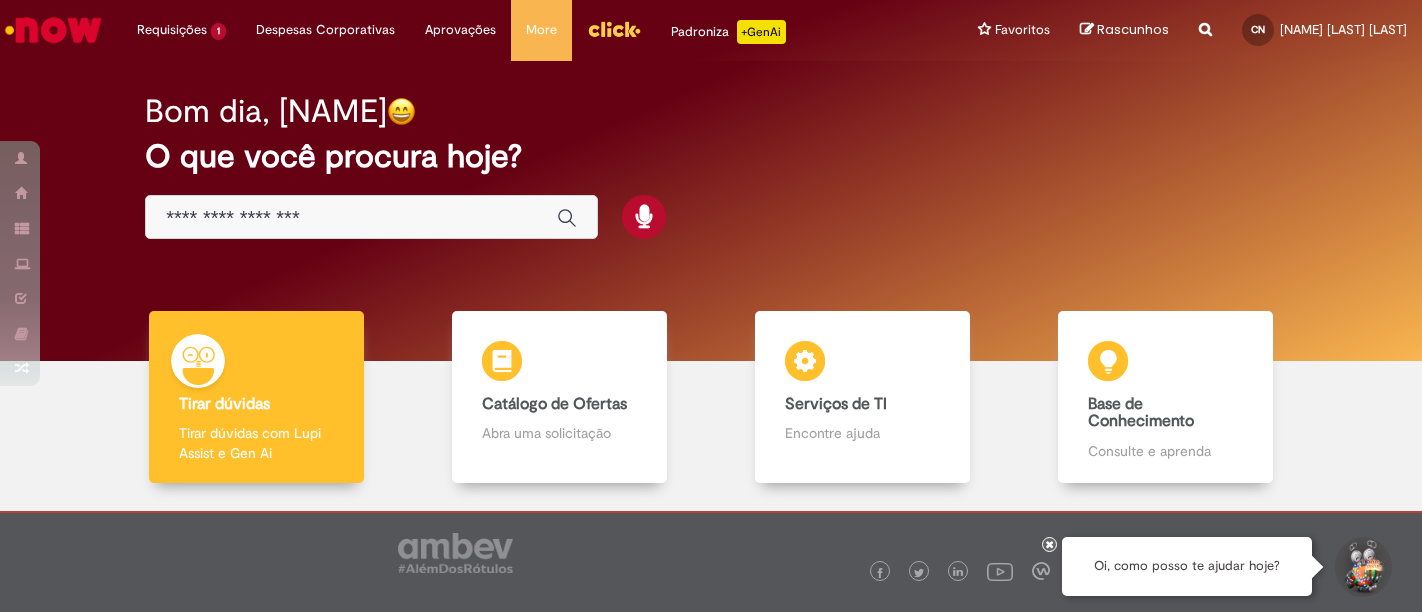 scroll, scrollTop: 0, scrollLeft: 0, axis: both 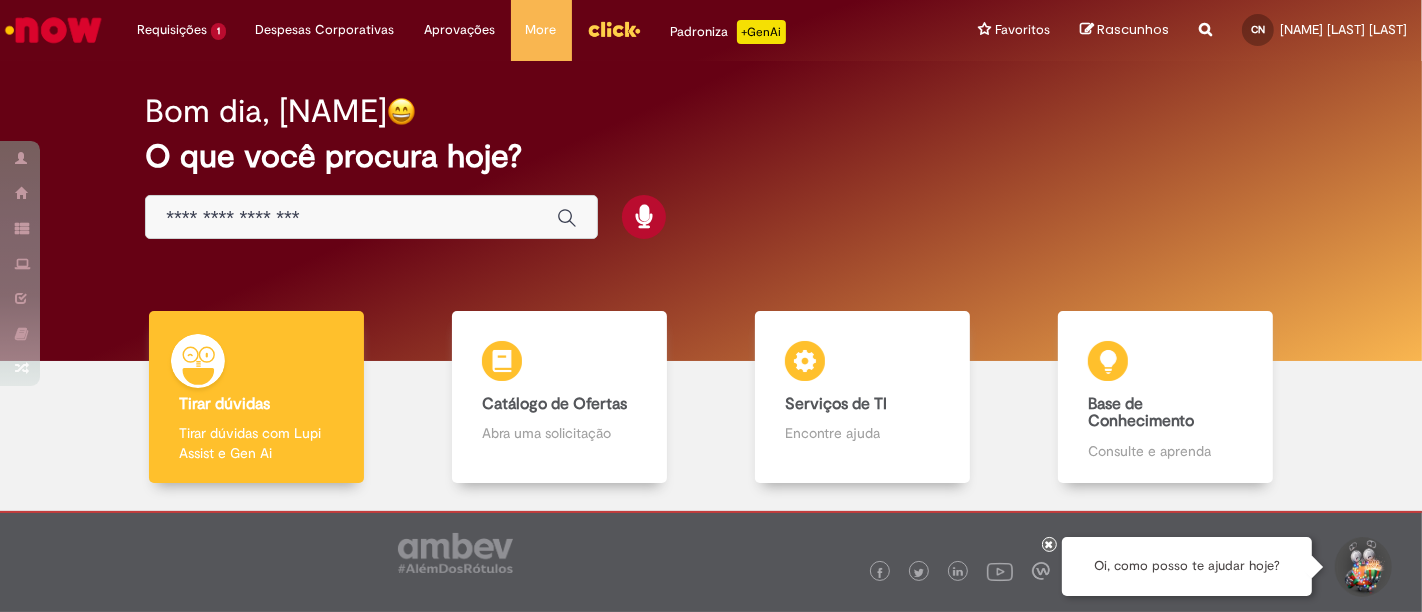 click at bounding box center (351, 218) 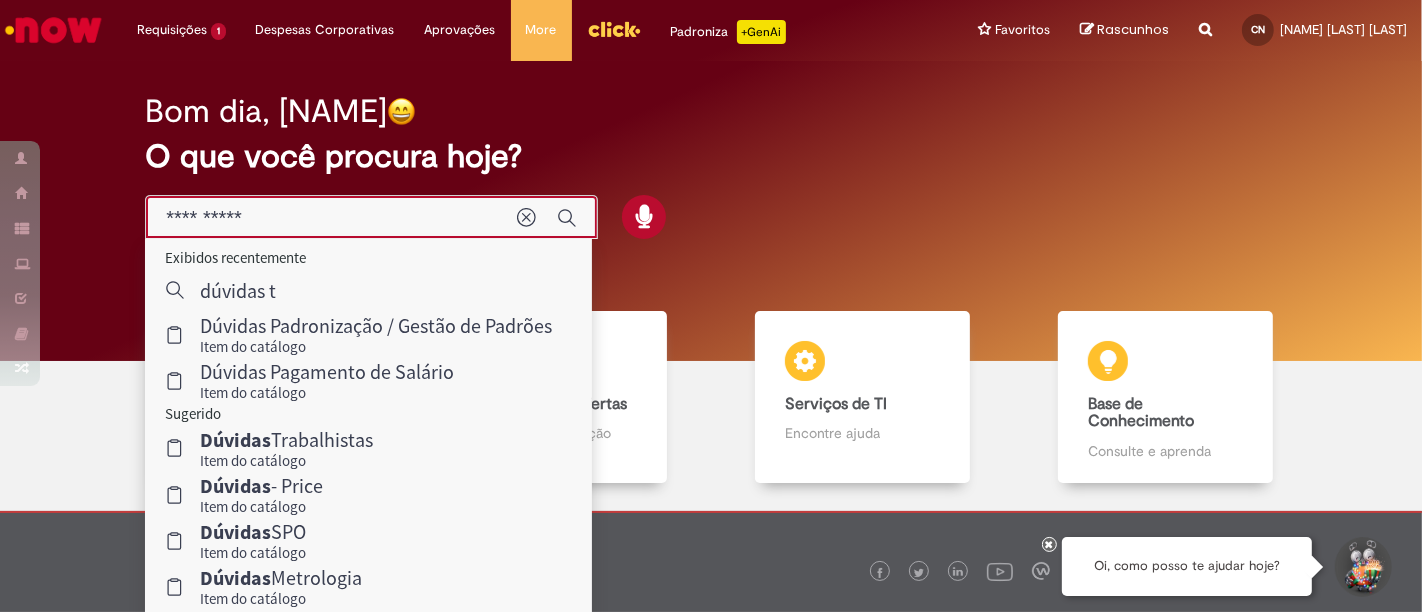type on "**********" 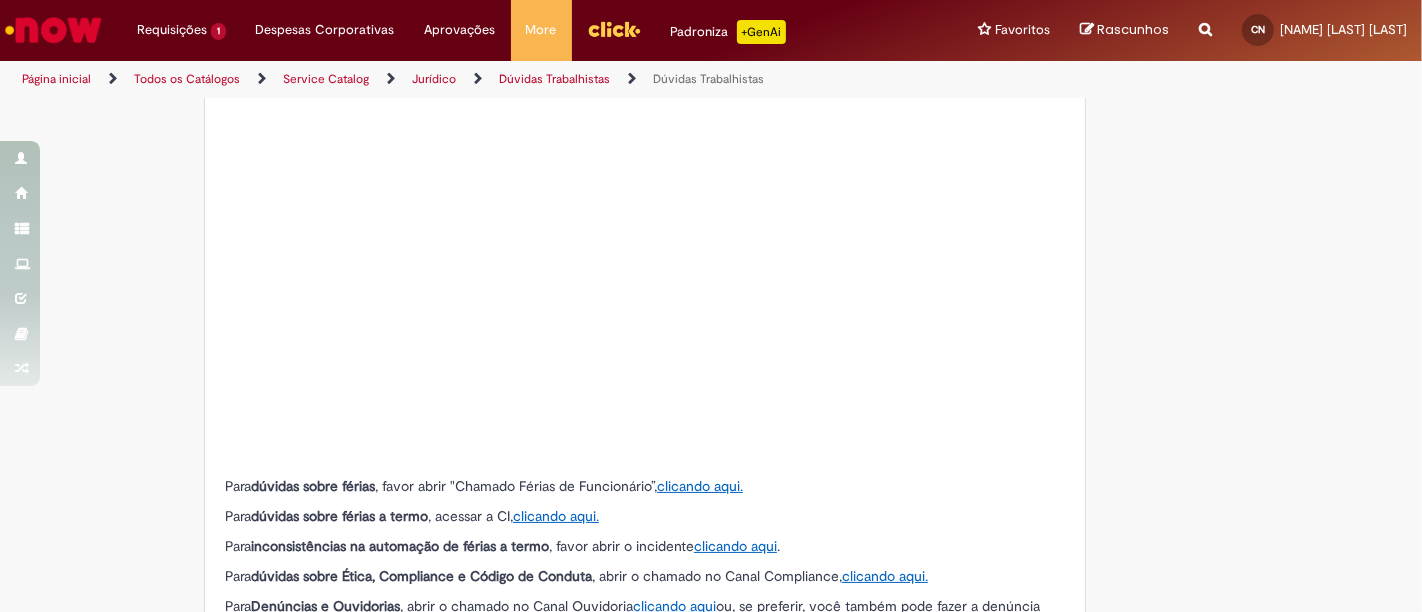 type on "****" 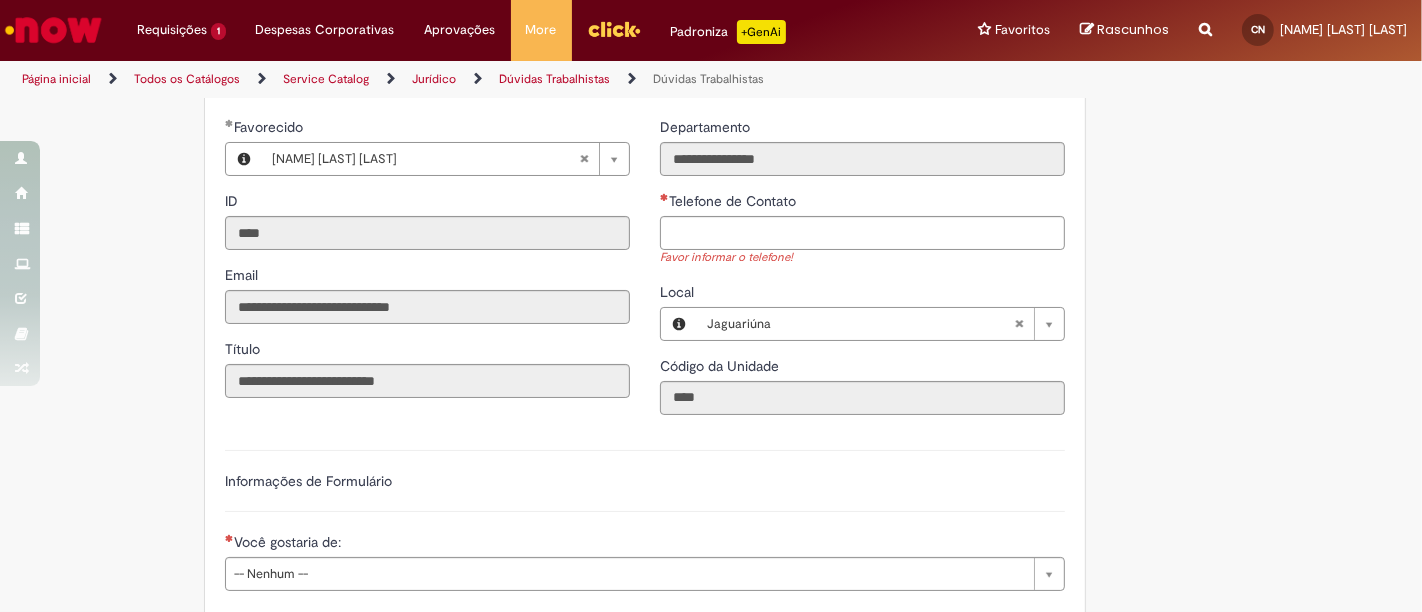 scroll, scrollTop: 1045, scrollLeft: 0, axis: vertical 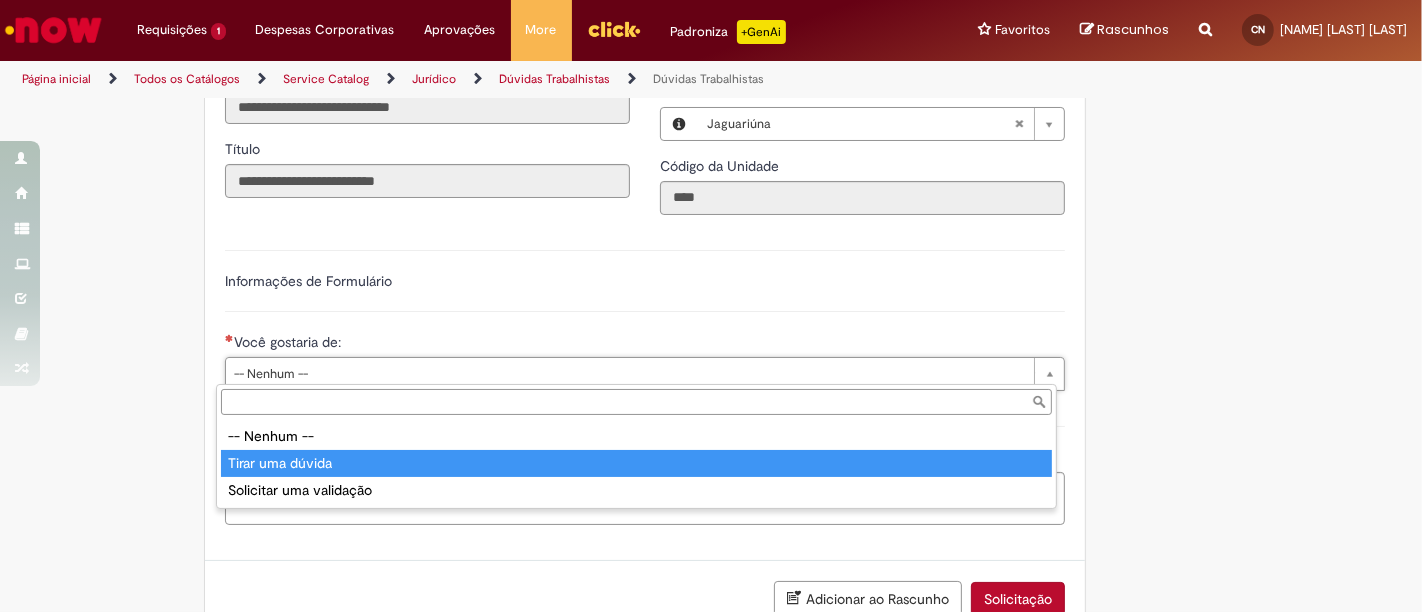 type on "**********" 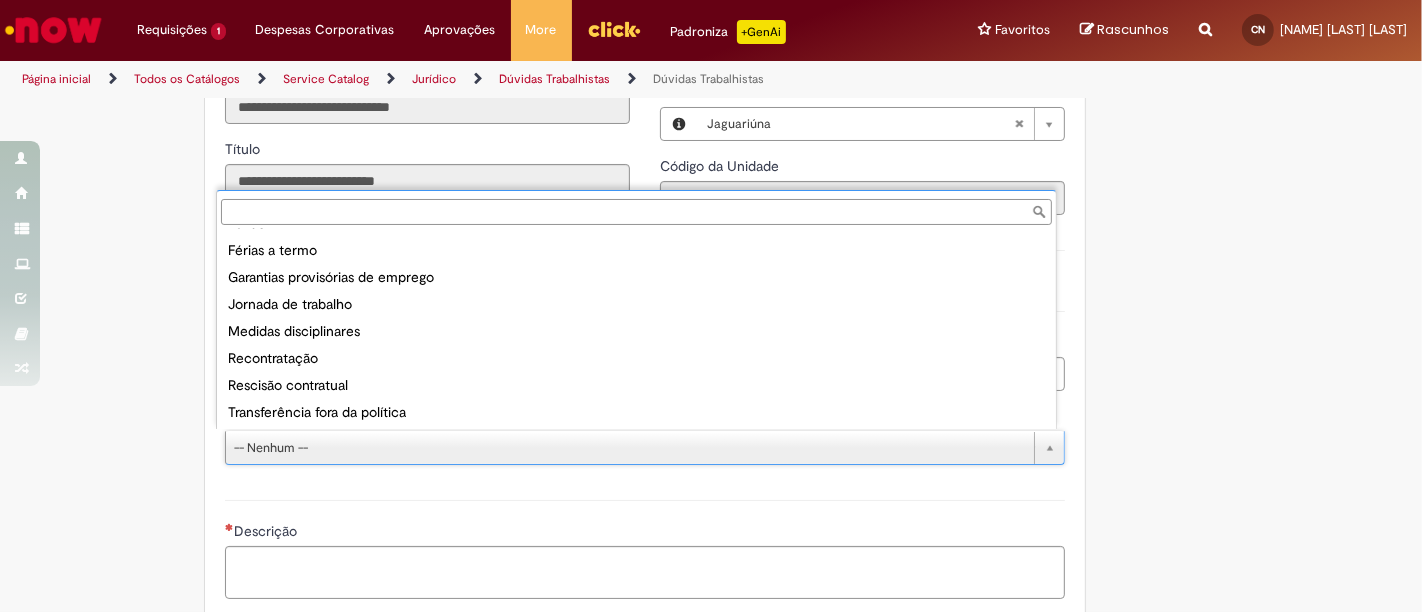 scroll, scrollTop: 0, scrollLeft: 0, axis: both 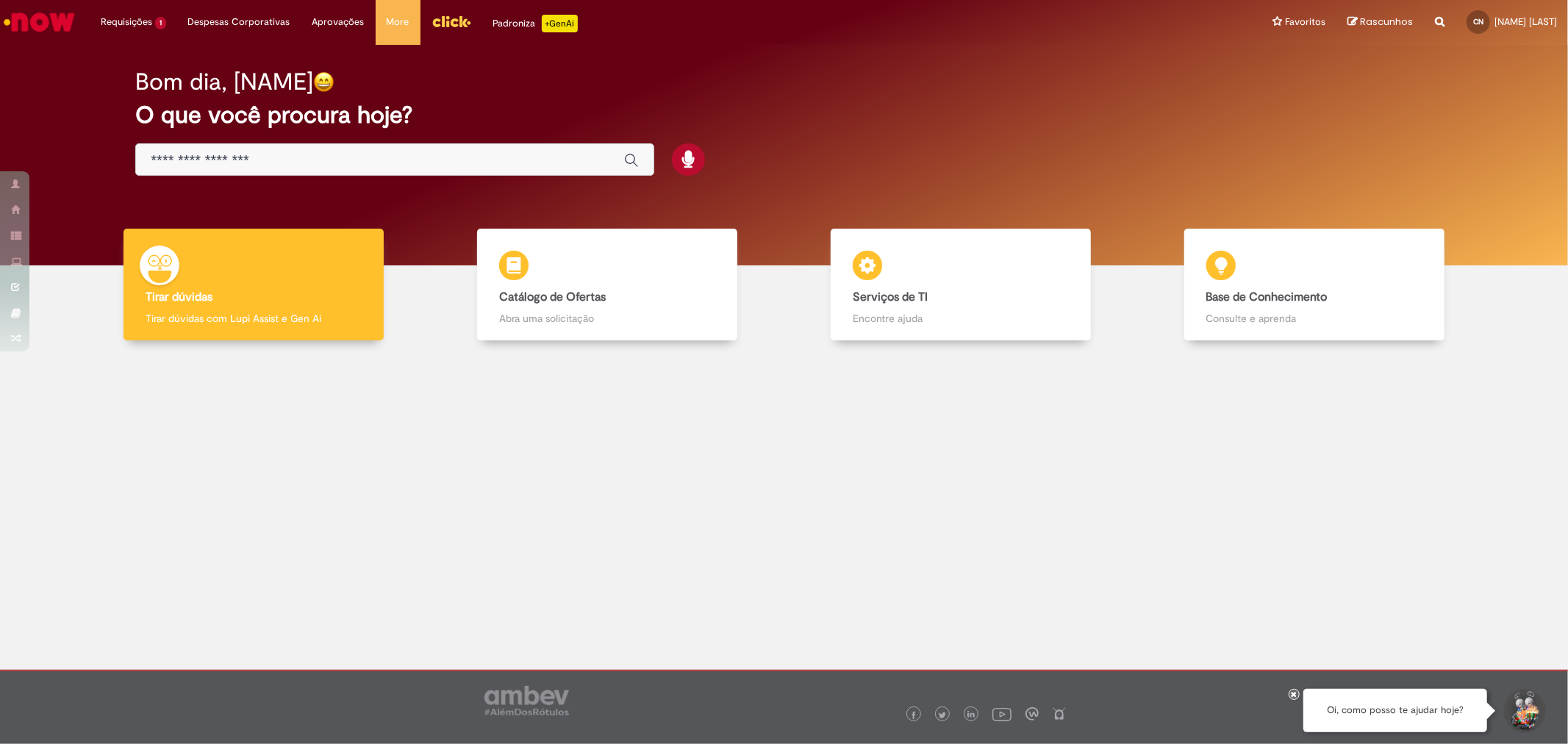 drag, startPoint x: 343, startPoint y: 162, endPoint x: 309, endPoint y: 140, distance: 40.49691 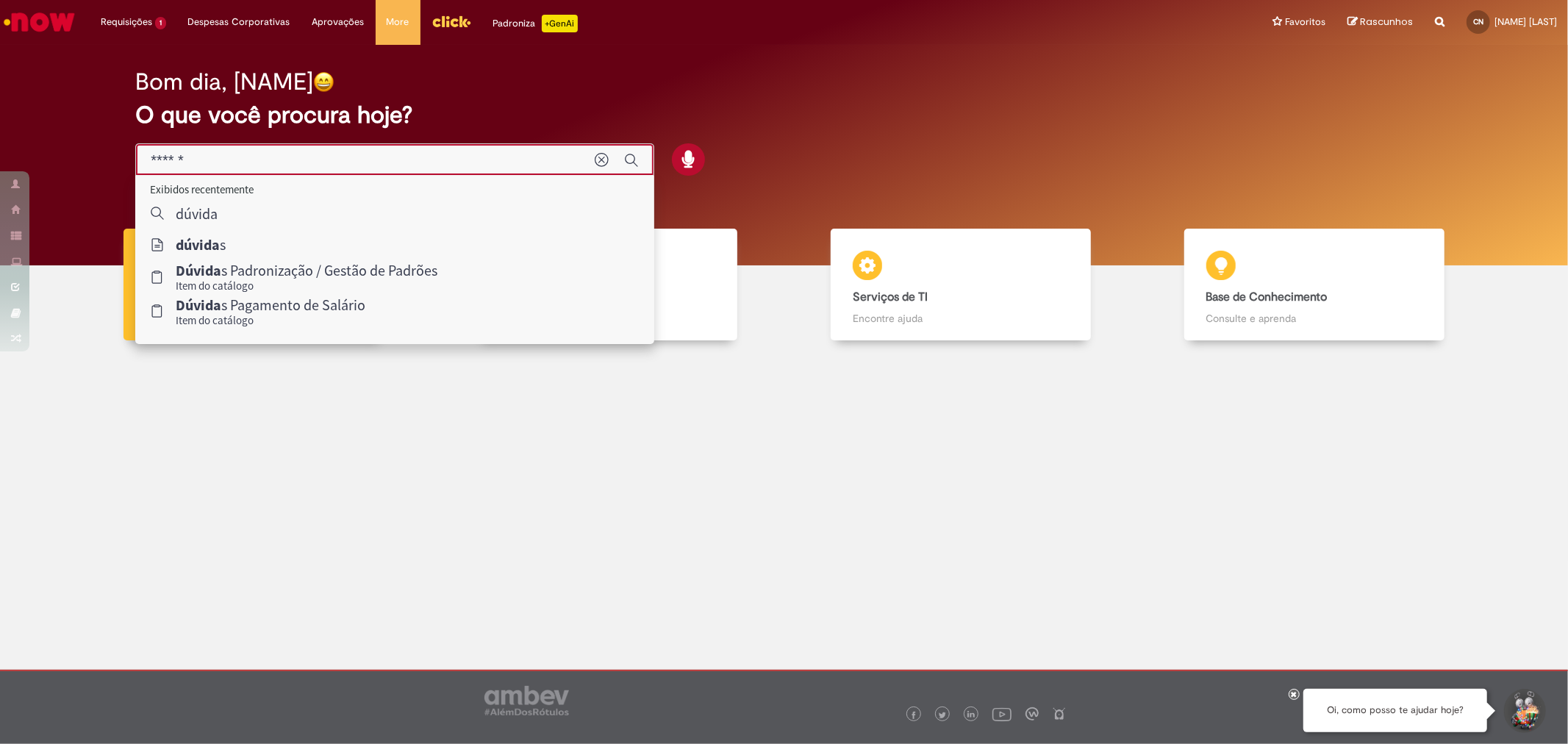 type on "*******" 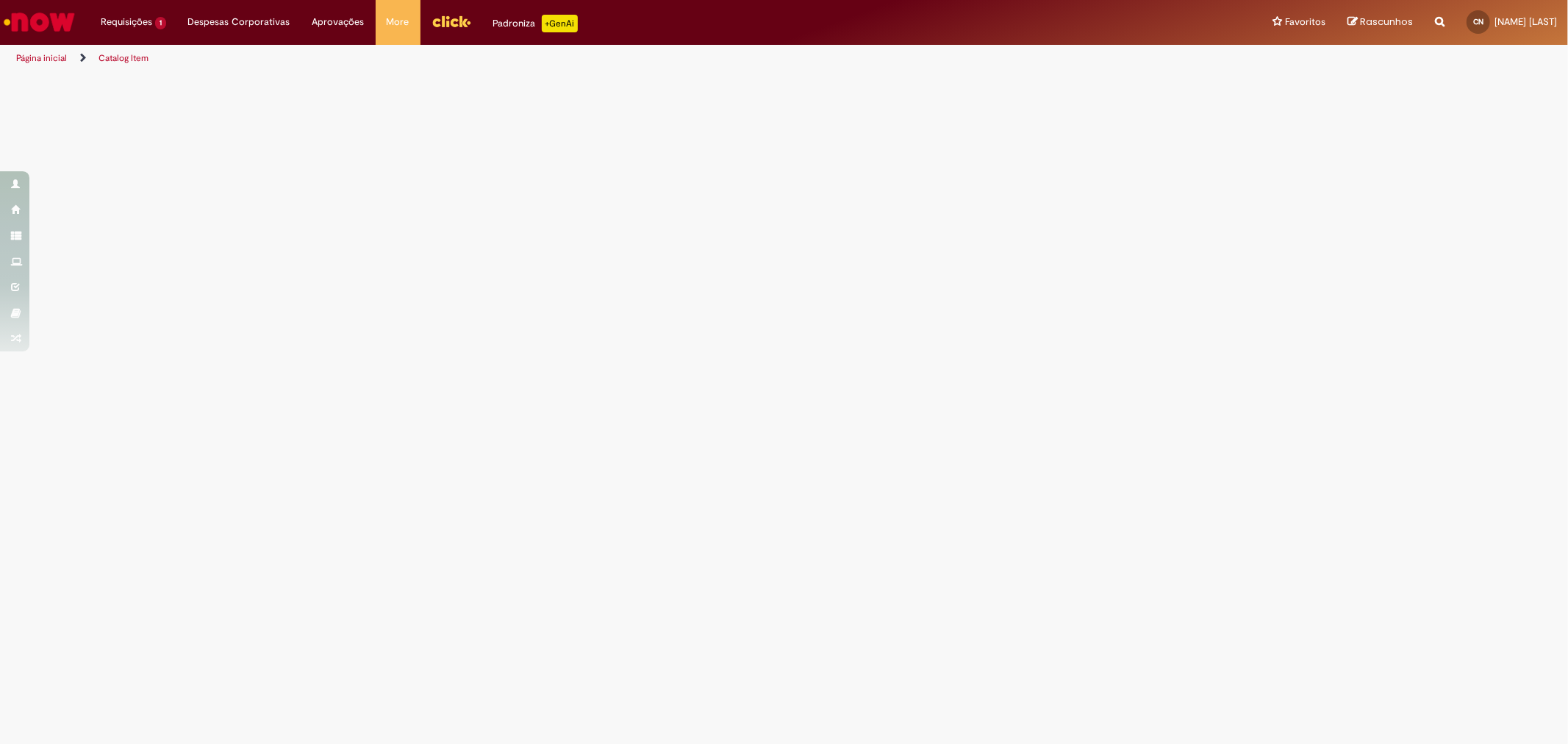 click on "Tire dúvidas com LupiAssist    +GenAI
Oi! Eu sou LupiAssist, uma Inteligência Artificial Generativa em constante aprendizado   Meu conteúdo é monitorado para trazer uma melhor experiência
Dúvidas comuns:
Só mais um instante, estou consultando nossas bases de conhecimento  e escrevendo a melhor resposta pra você!
Title
Lorem ipsum dolor sit amet    Fazer uma nova pergunta
Gerei esta resposta utilizando IA Generativa em conjunto com os nossos padrões. Em caso de divergência, os documentos oficiais prevalecerão.
Saiba mais em:
Ou ligue para:
E aí, te ajudei?
Sim, obrigado!" at bounding box center [784, 124] 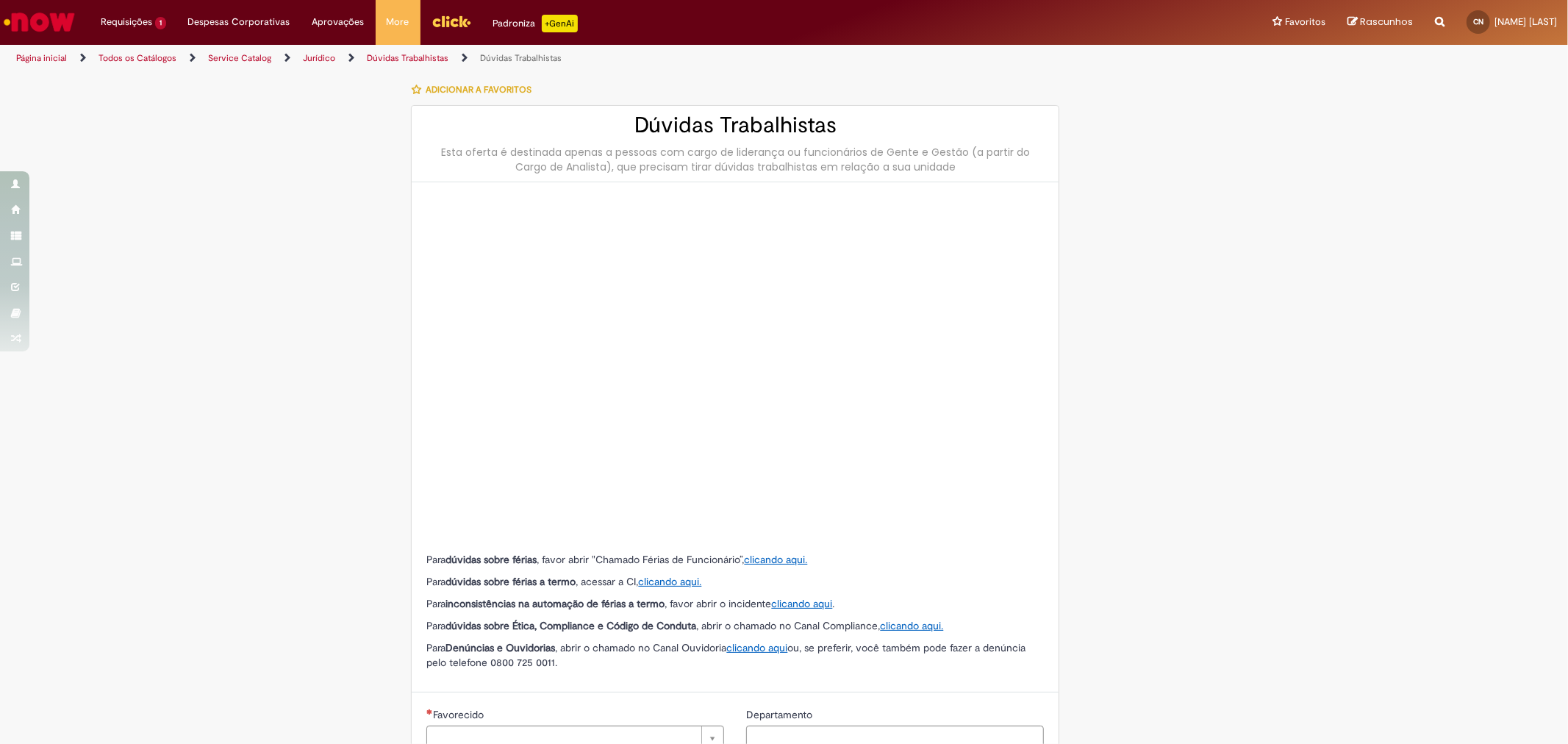 type on "****" 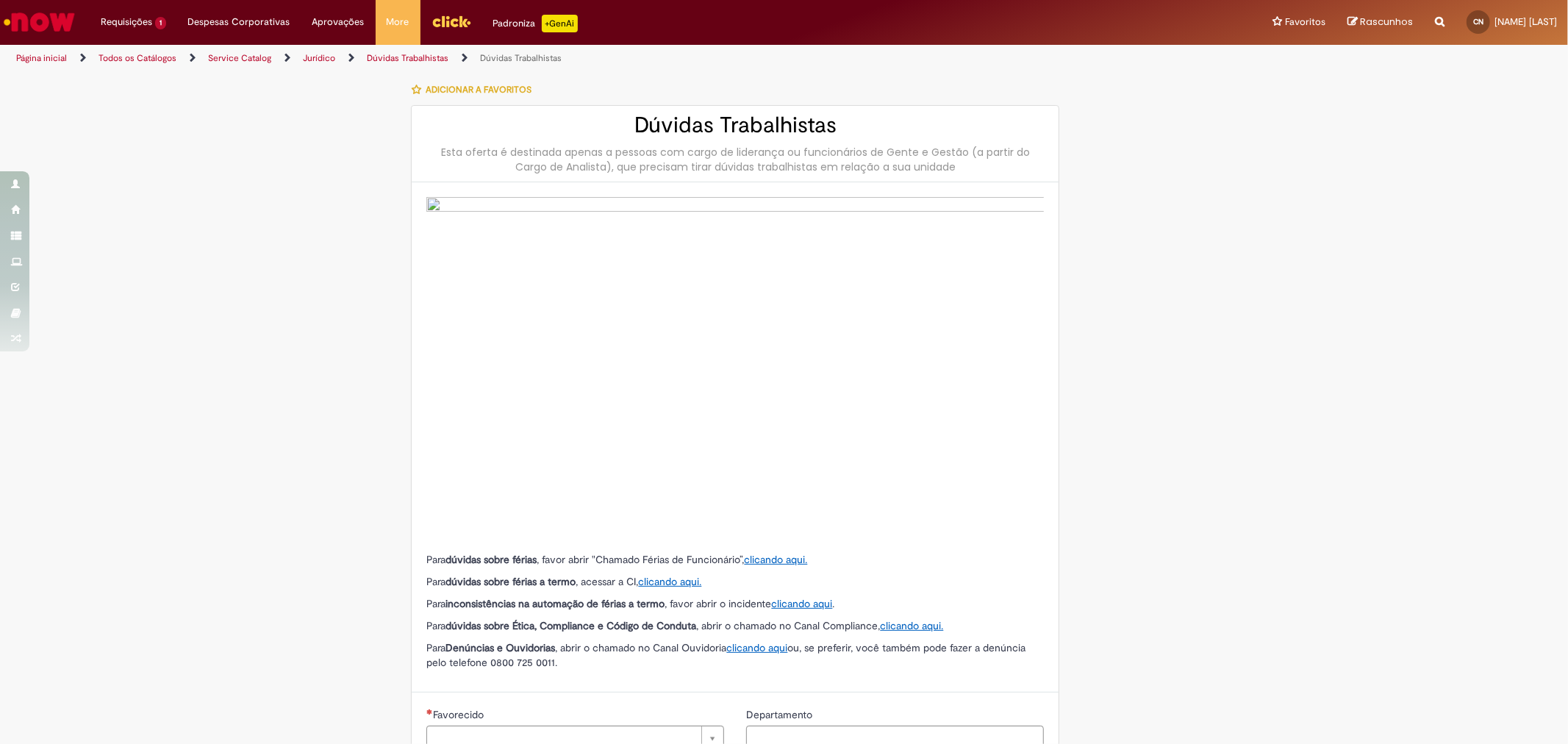 type on "**********" 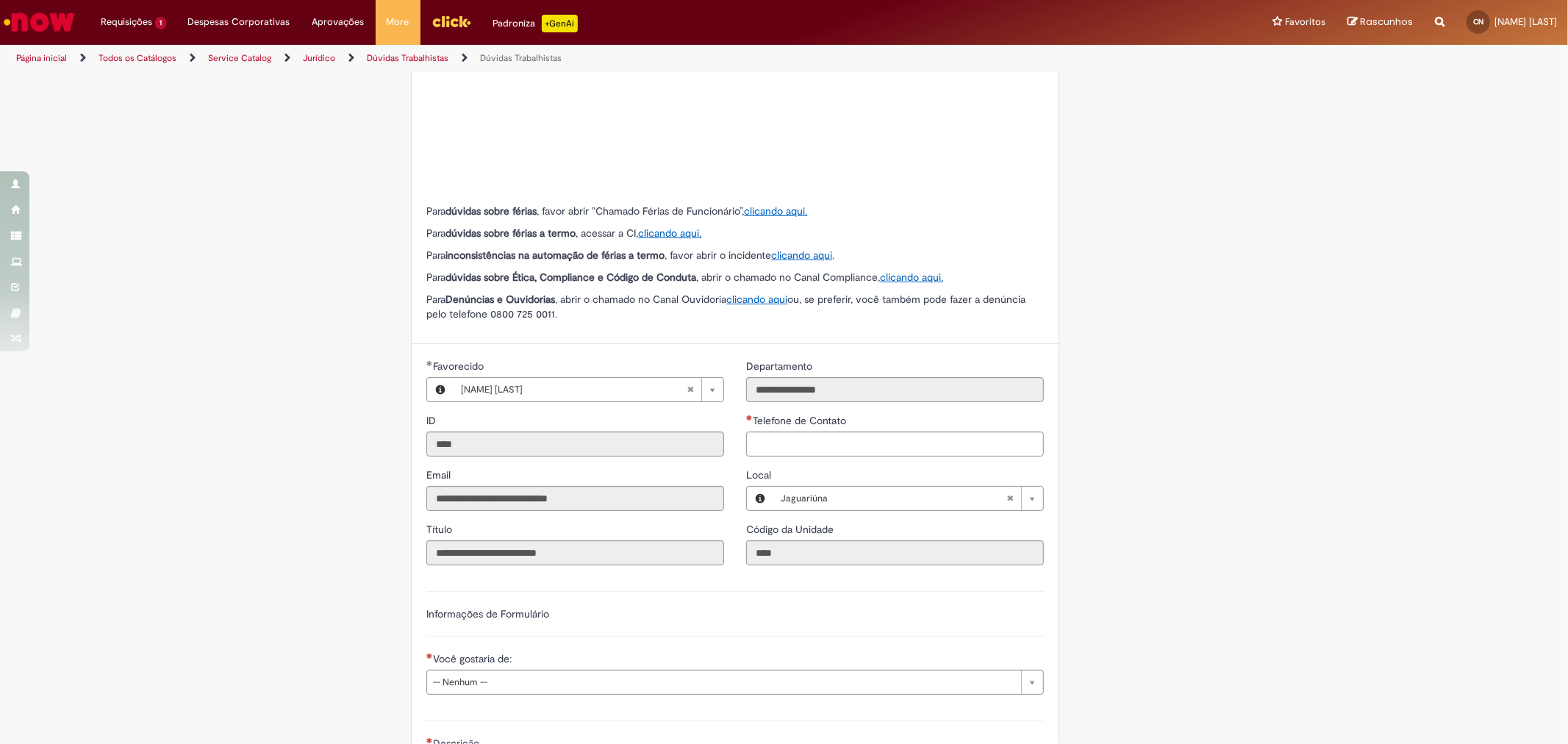 type on "**********" 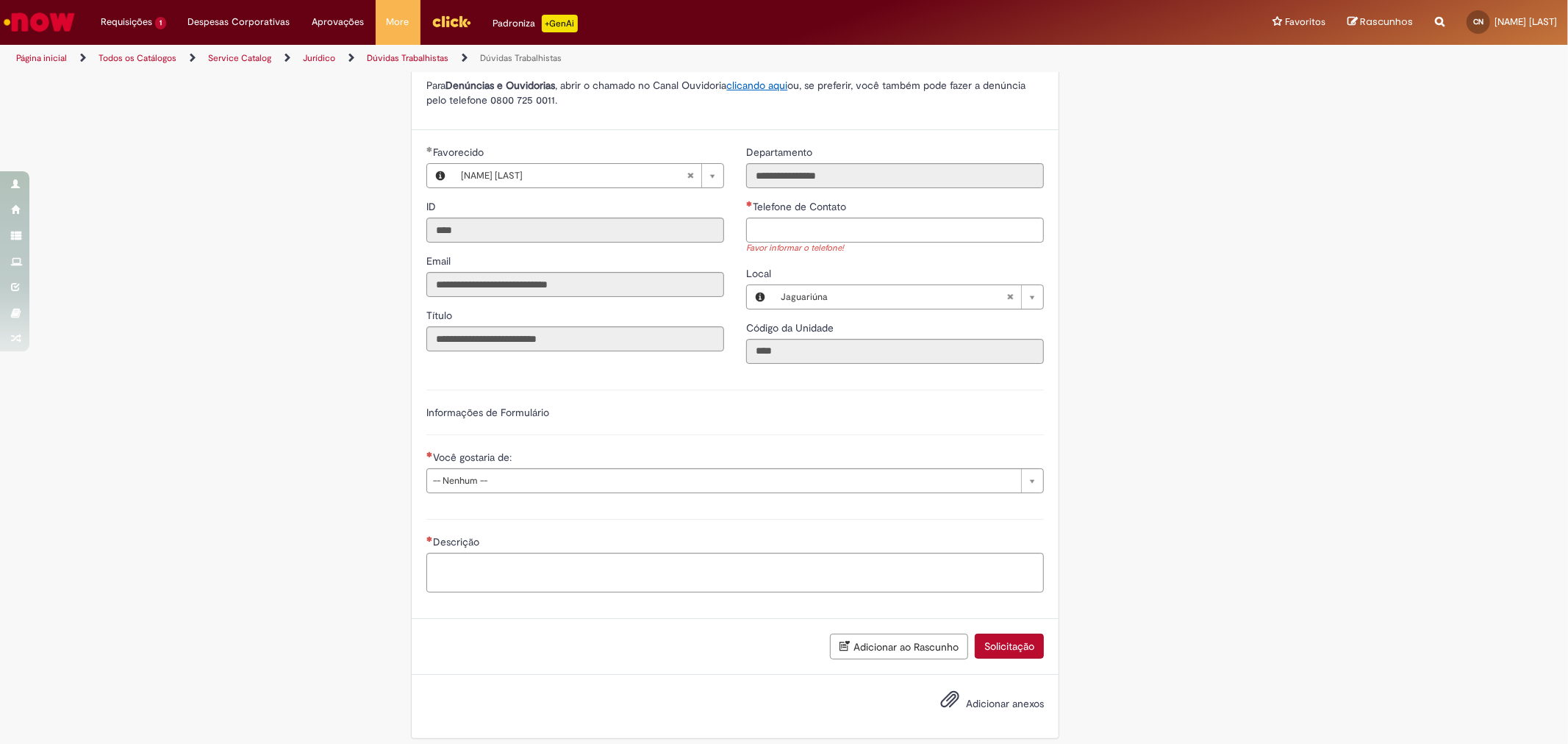 scroll, scrollTop: 575, scrollLeft: 0, axis: vertical 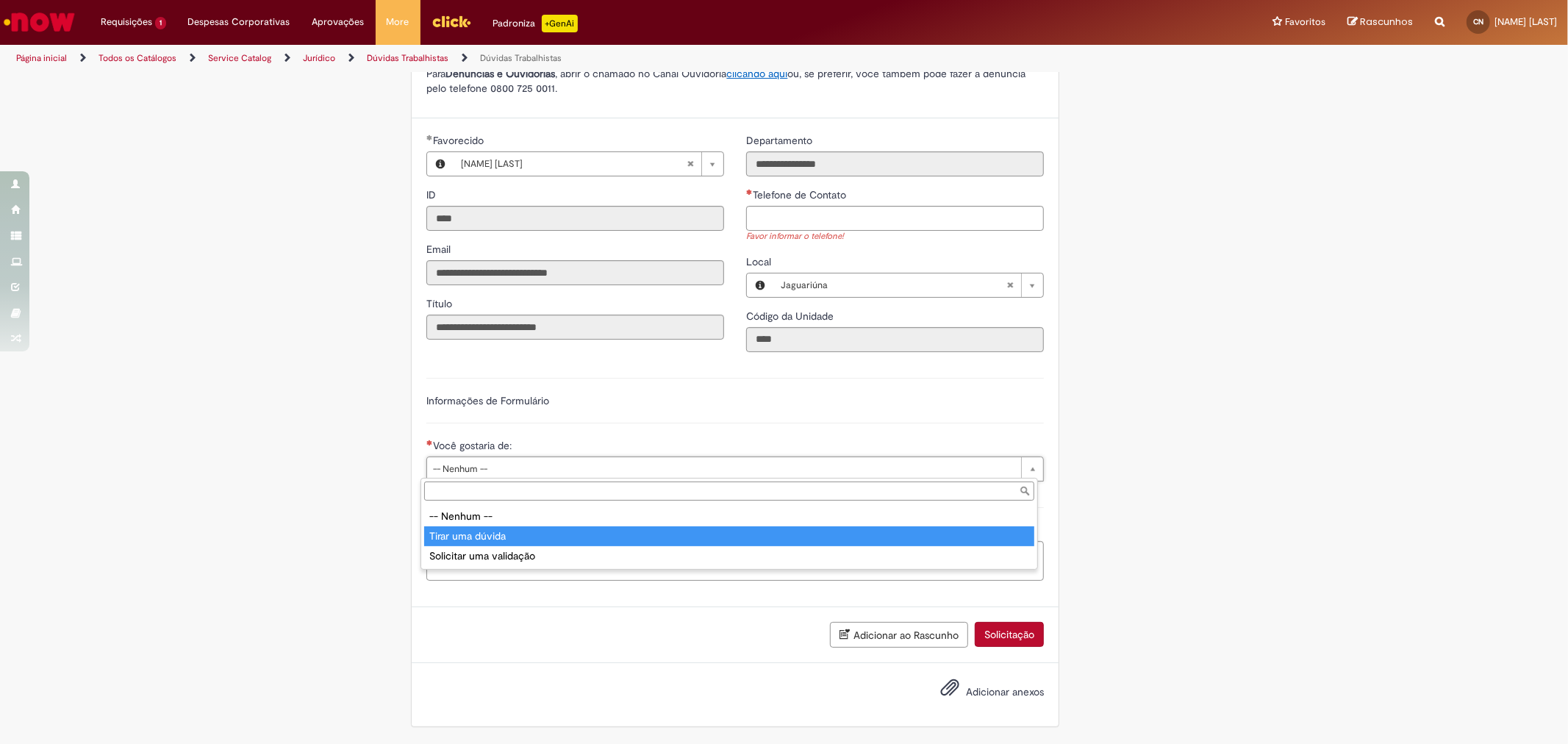 type on "**********" 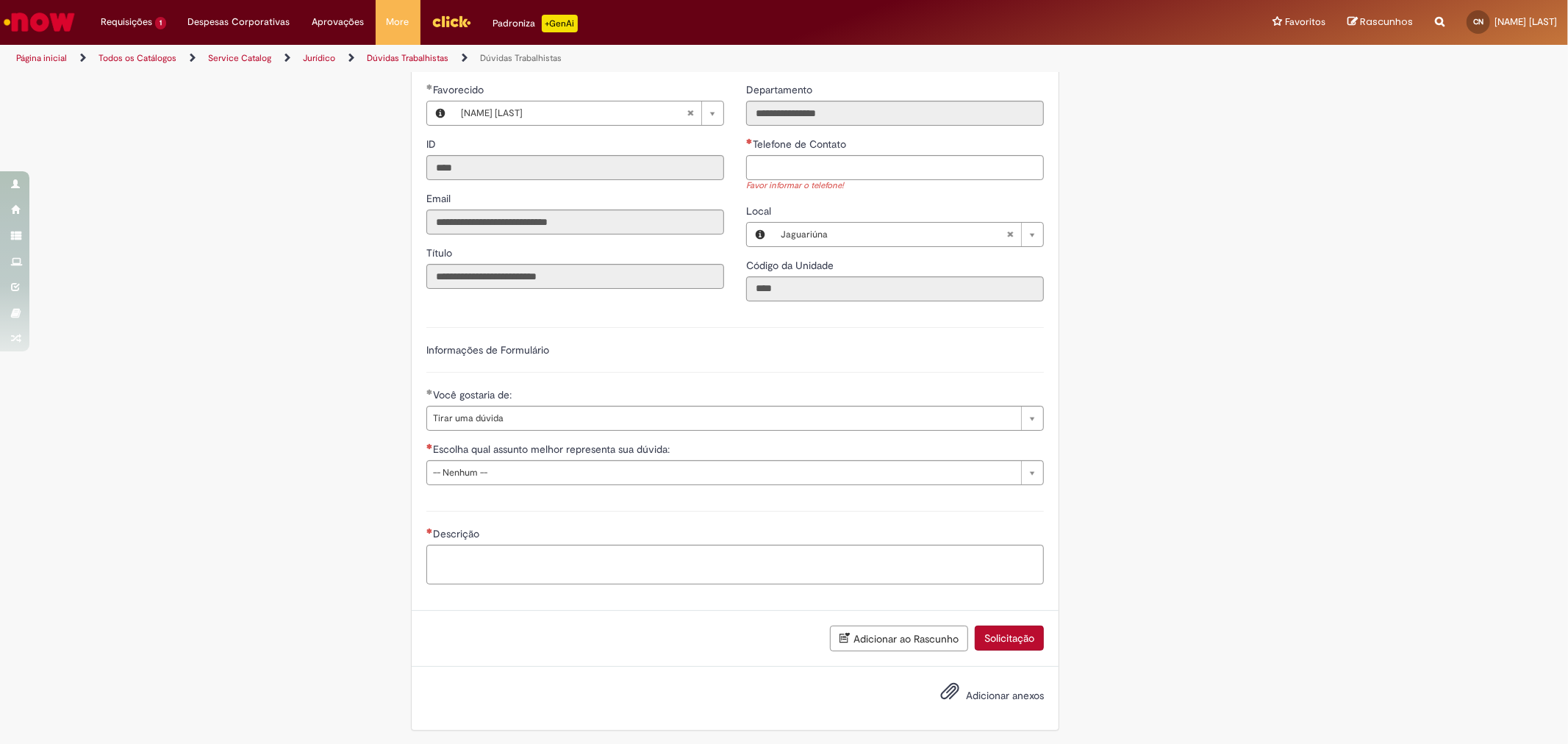 scroll, scrollTop: 629, scrollLeft: 0, axis: vertical 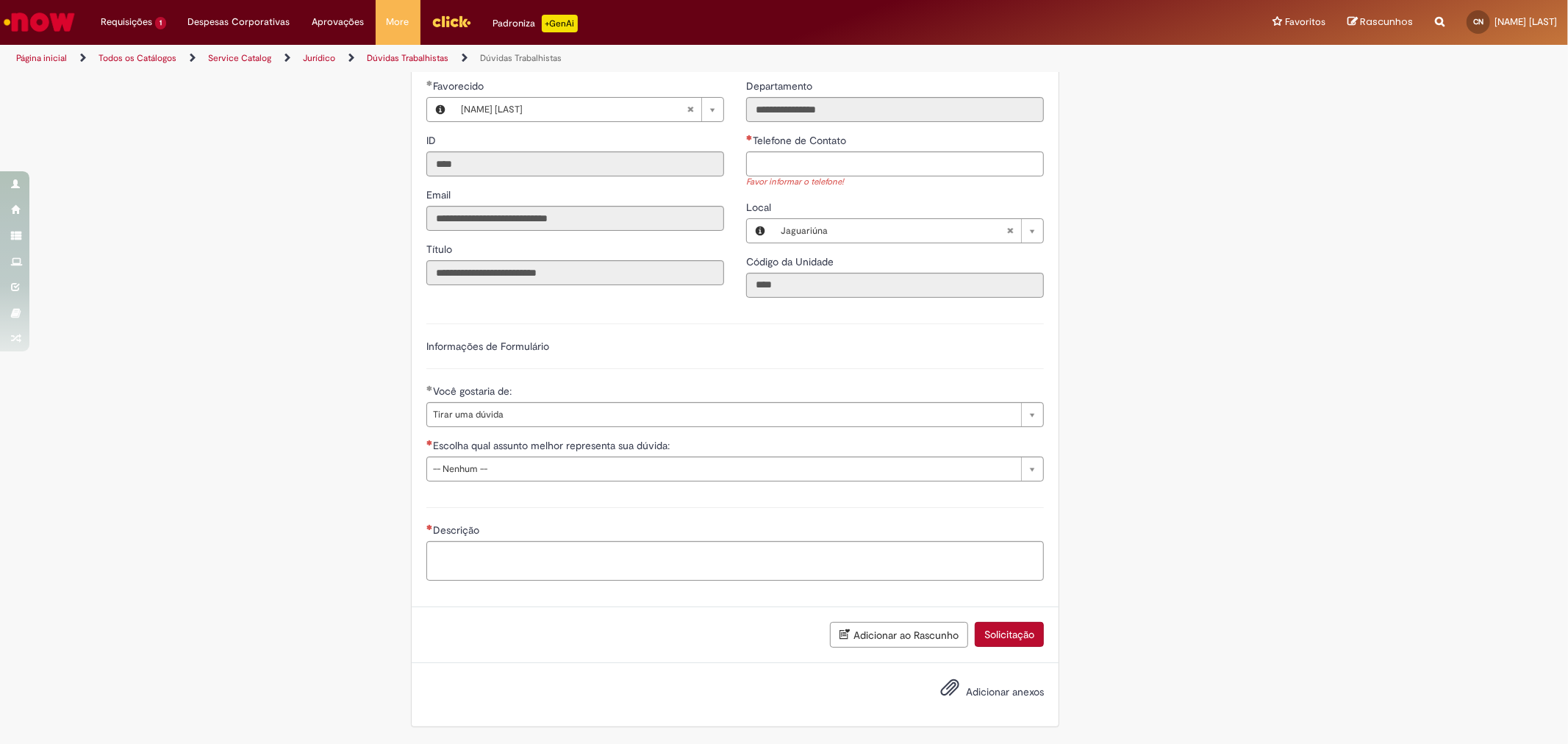 click on "Você gostaria de:" at bounding box center [735, 393] 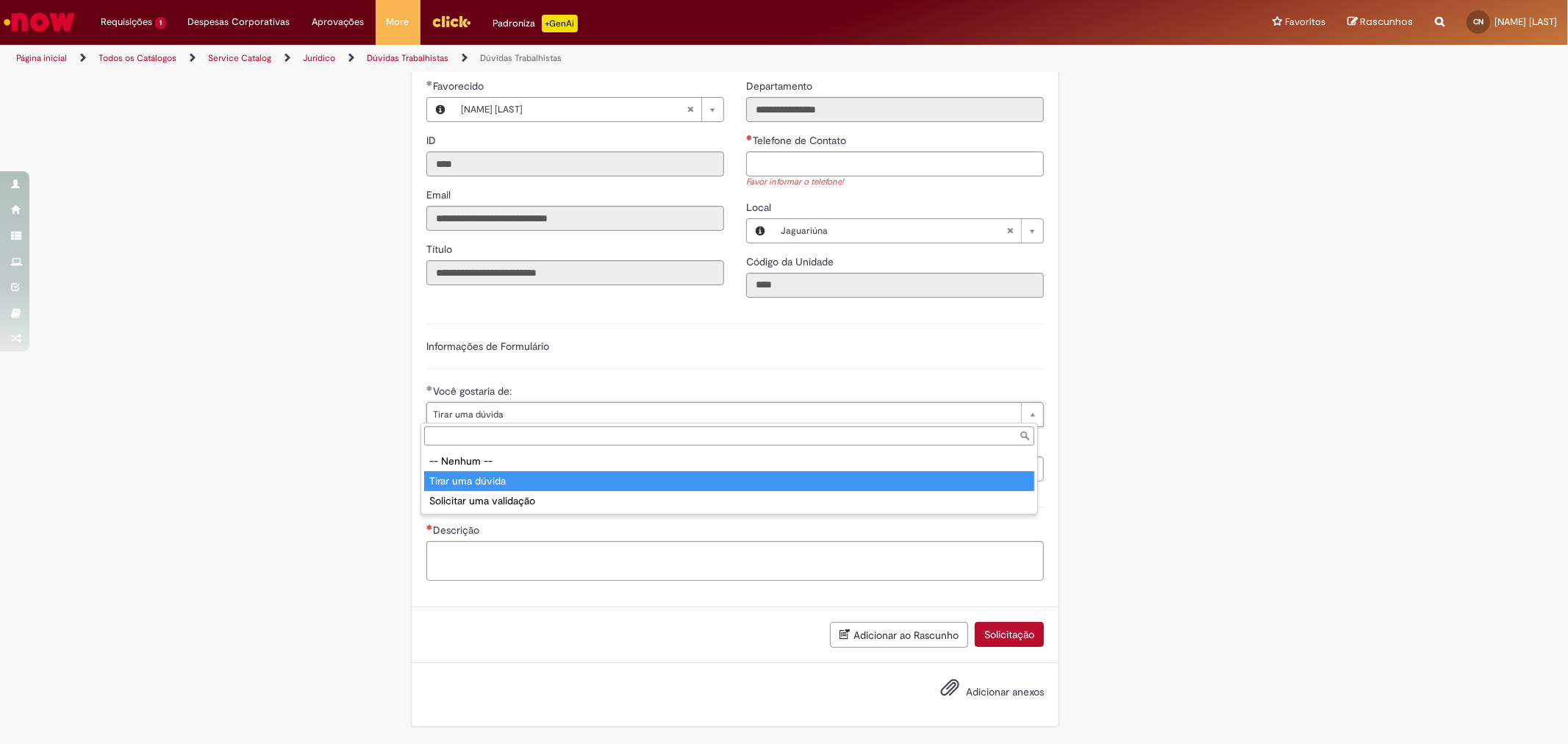 type on "**********" 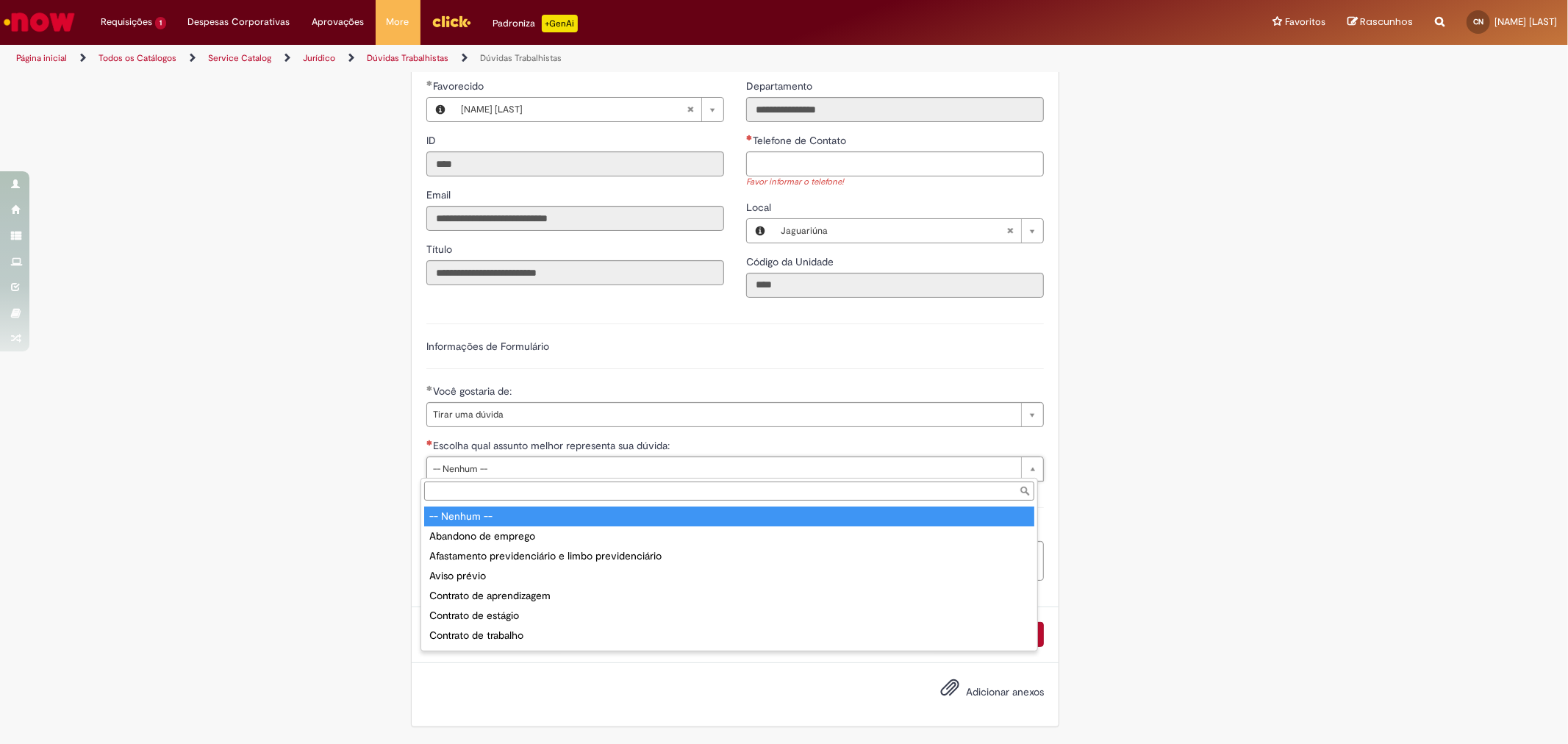 scroll, scrollTop: 0, scrollLeft: 0, axis: both 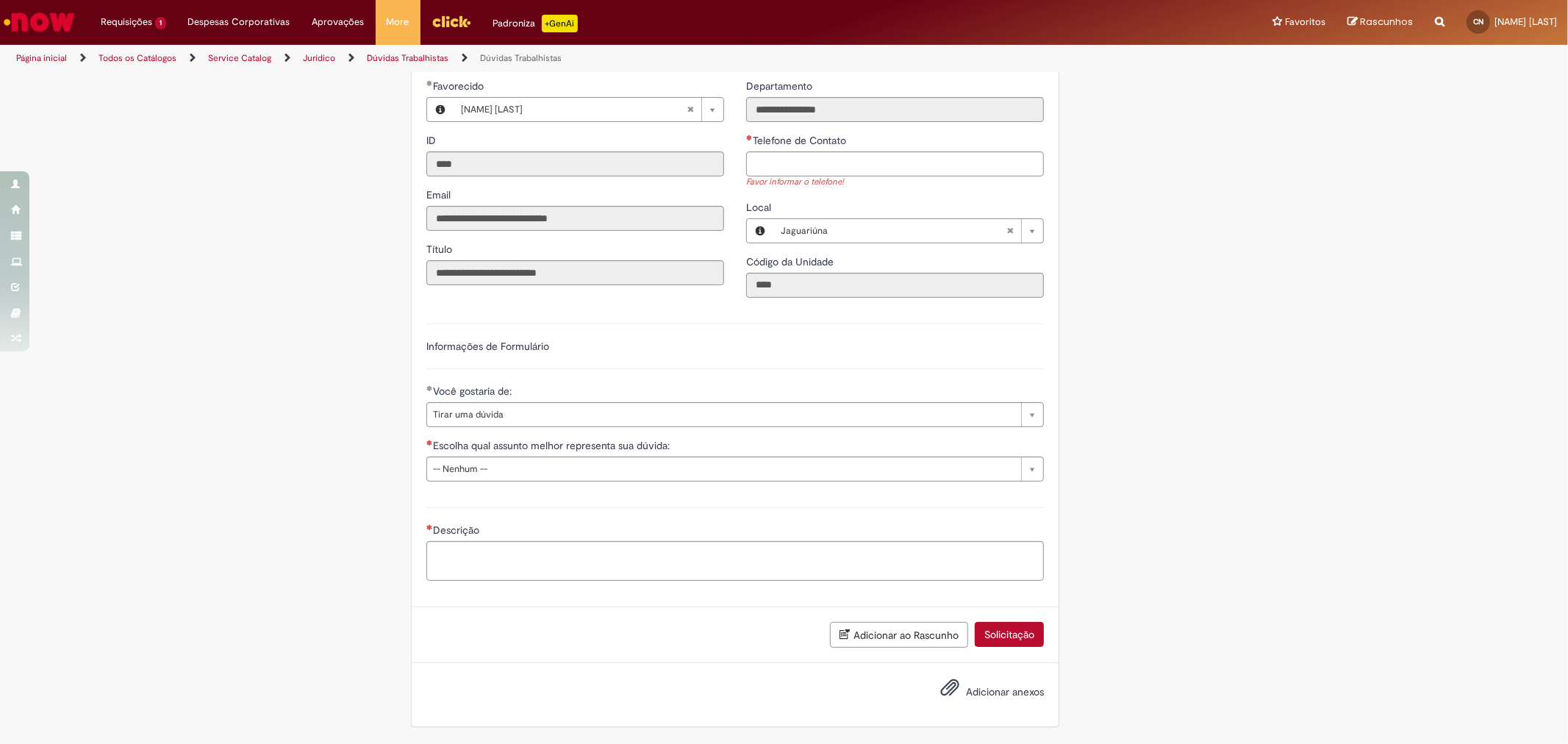 drag, startPoint x: 1281, startPoint y: 354, endPoint x: 917, endPoint y: 390, distance: 365.77589 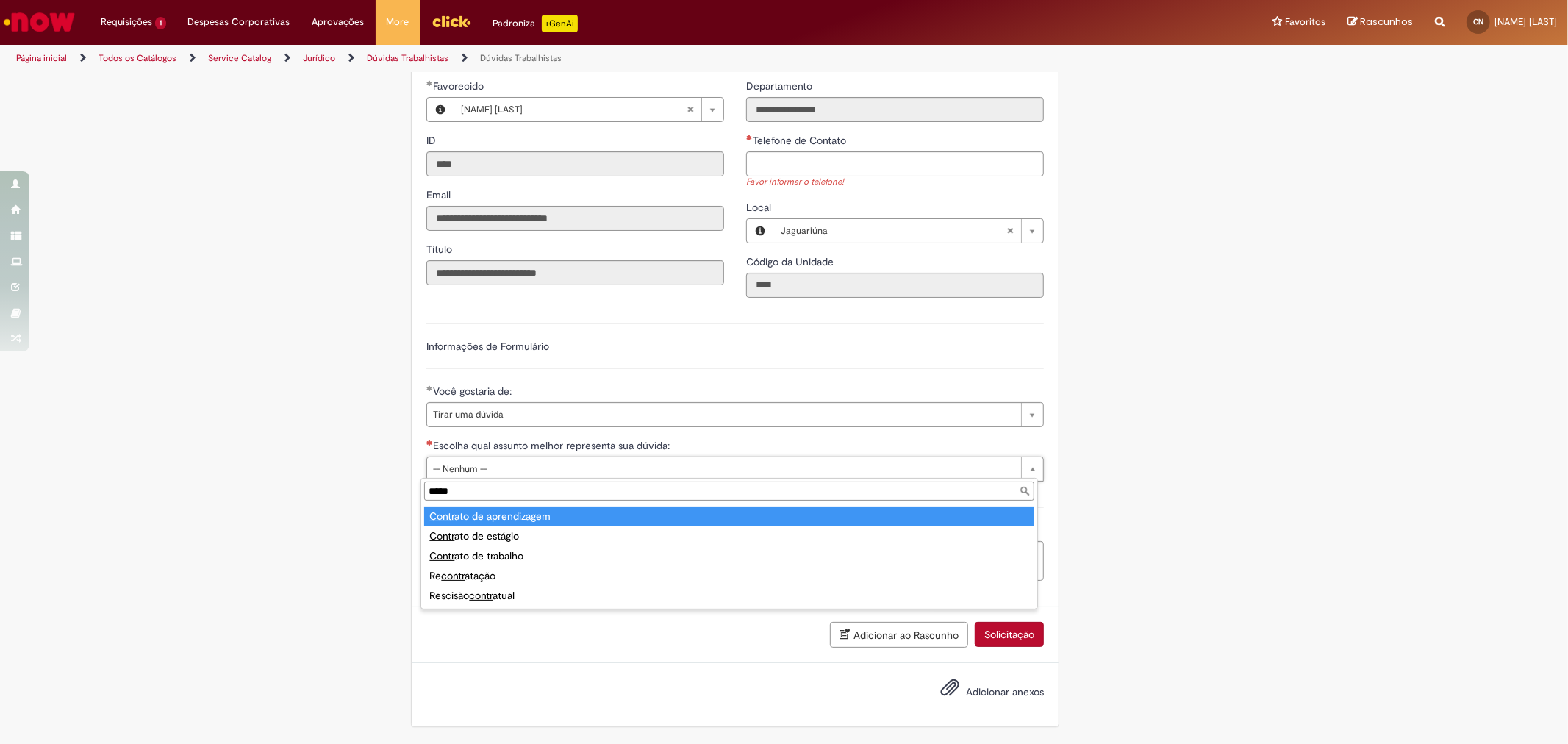 type on "*****" 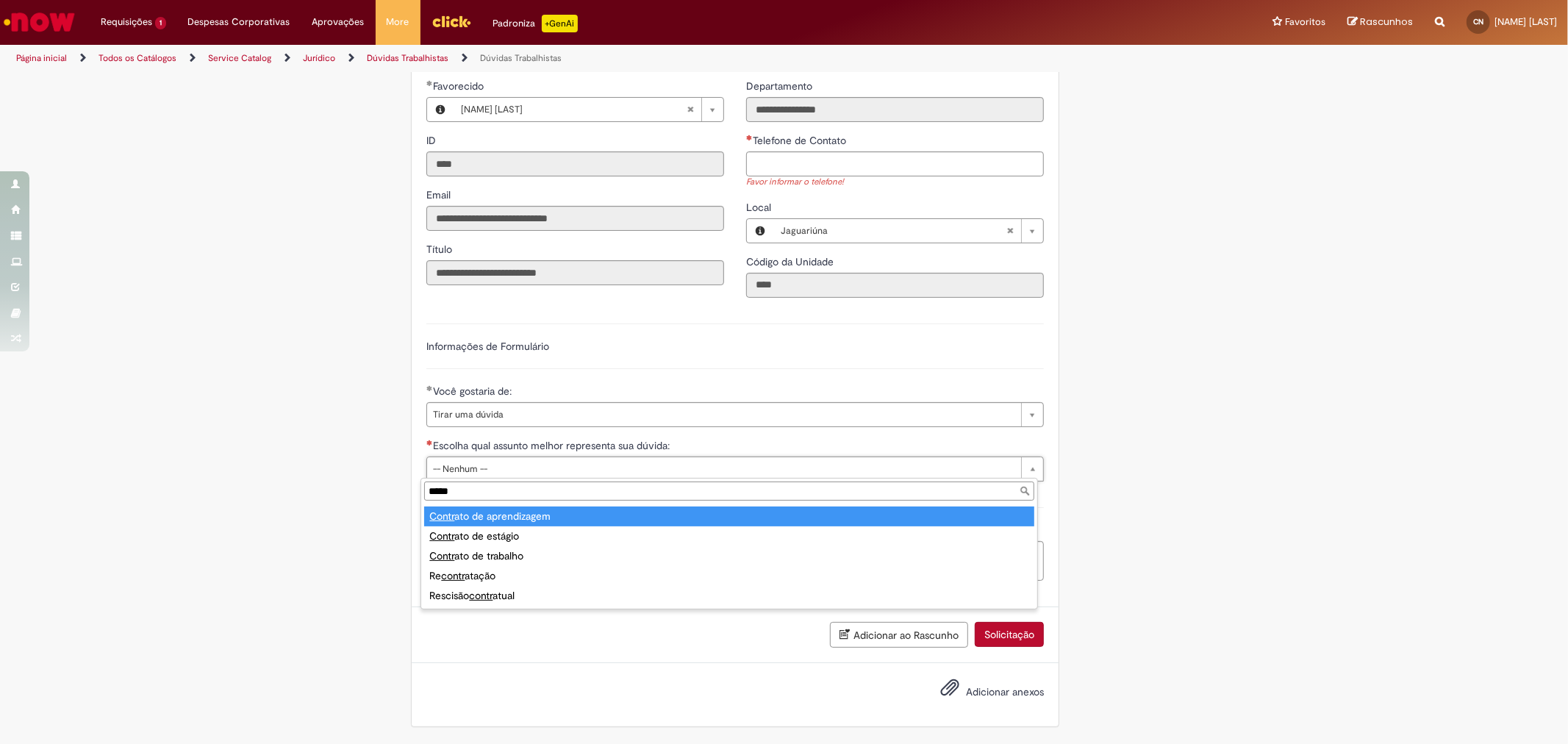 drag, startPoint x: 1420, startPoint y: 513, endPoint x: 871, endPoint y: 495, distance: 549.295 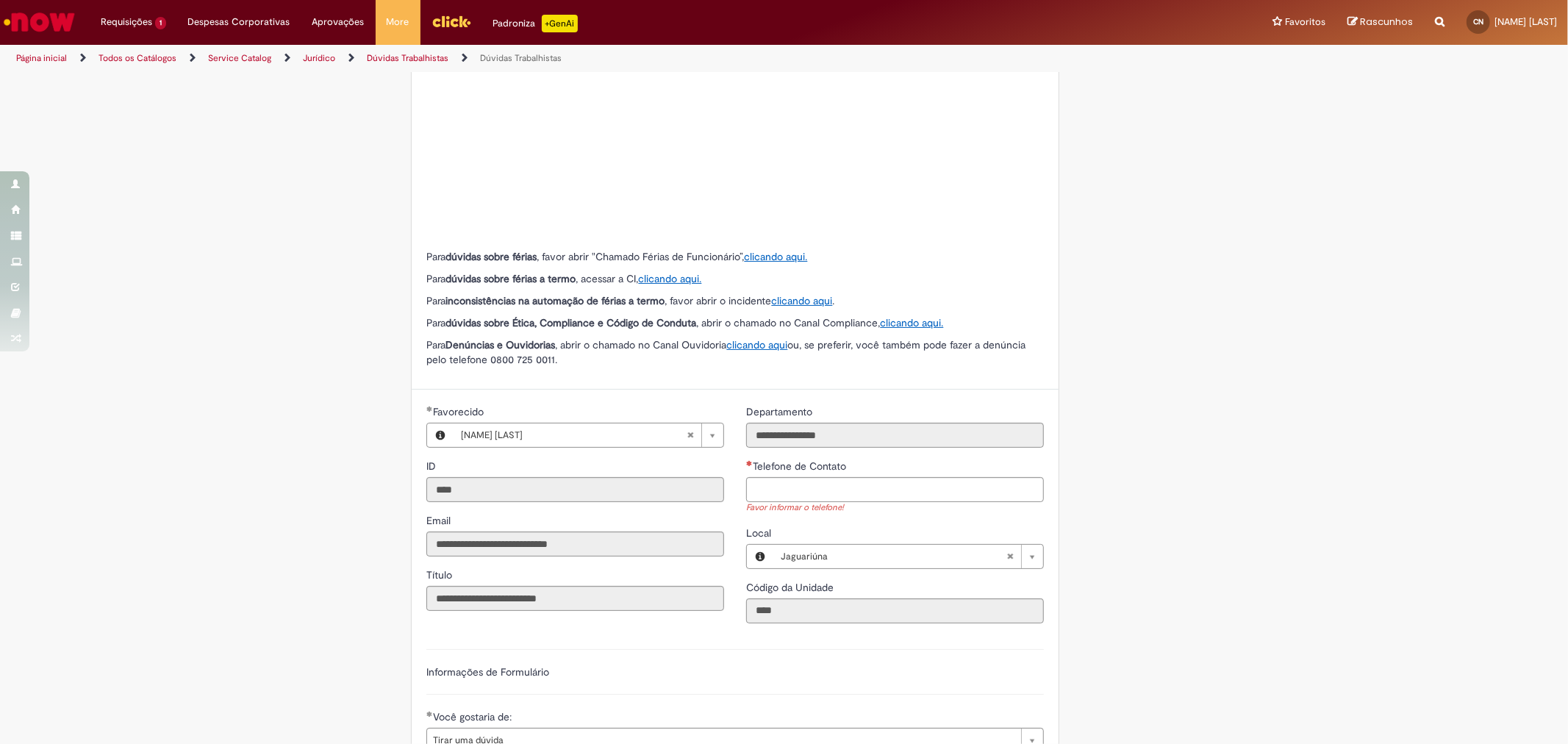 scroll, scrollTop: 0, scrollLeft: 0, axis: both 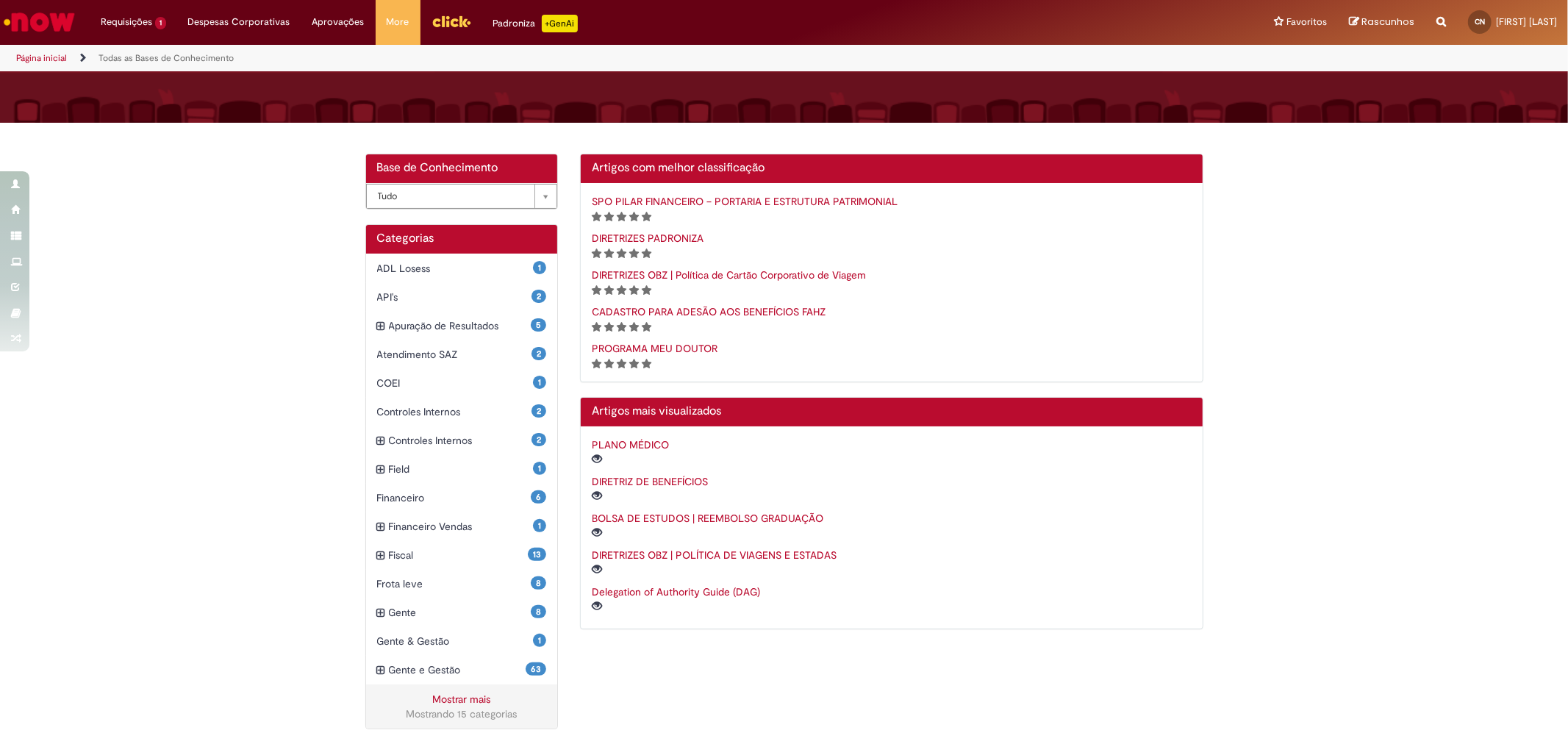 click on "**********" at bounding box center (784, 448) 